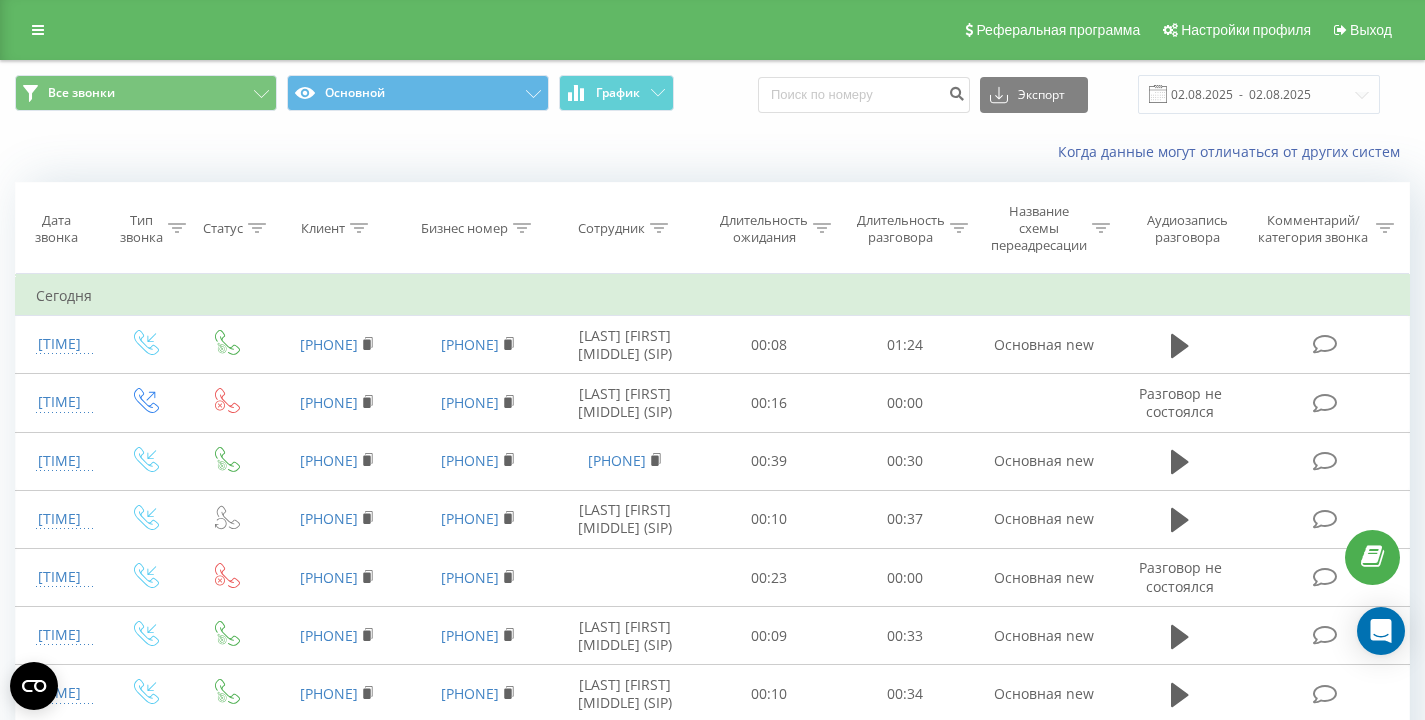 click on "Все звонки Основной График Экспорт .csv .xls .xlsx 02.08.2025  -  02.08.2025" at bounding box center [712, 94] 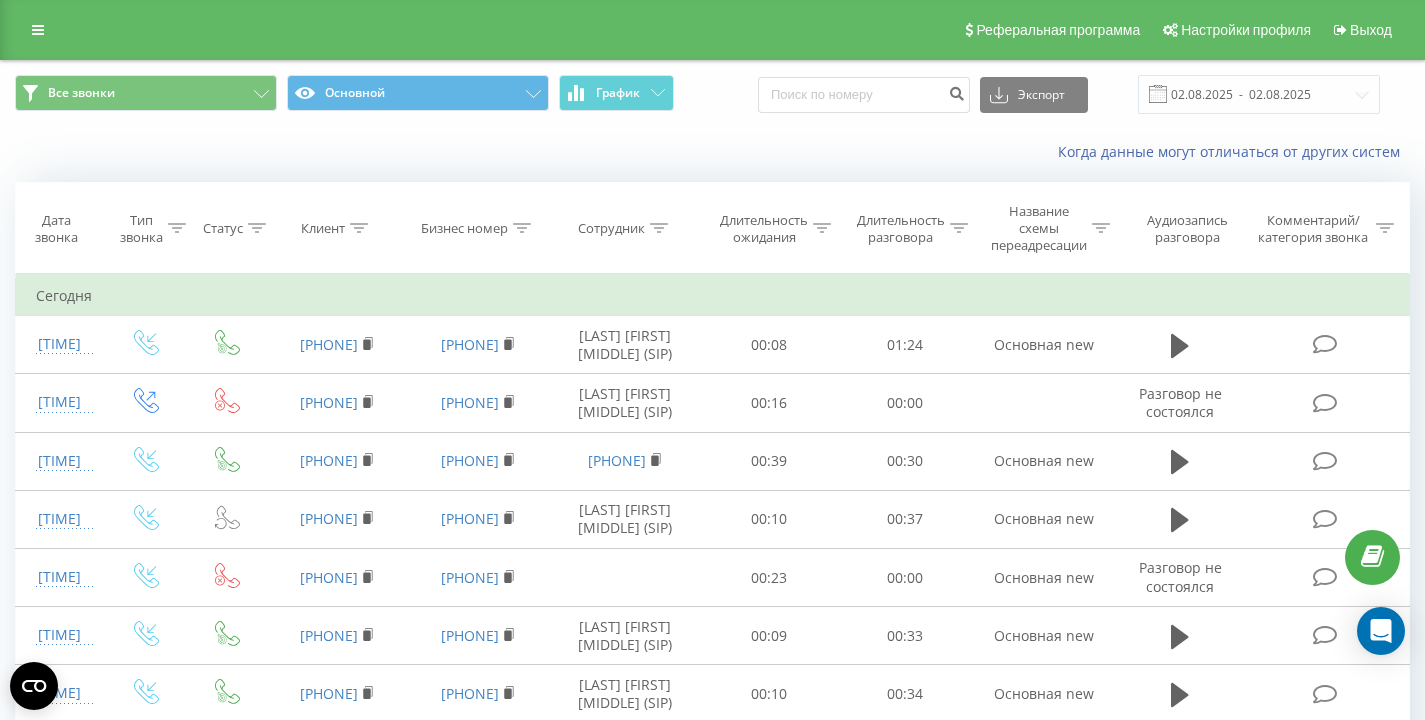 click on "Когда данные могут отличаться от других систем" at bounding box center [979, 152] 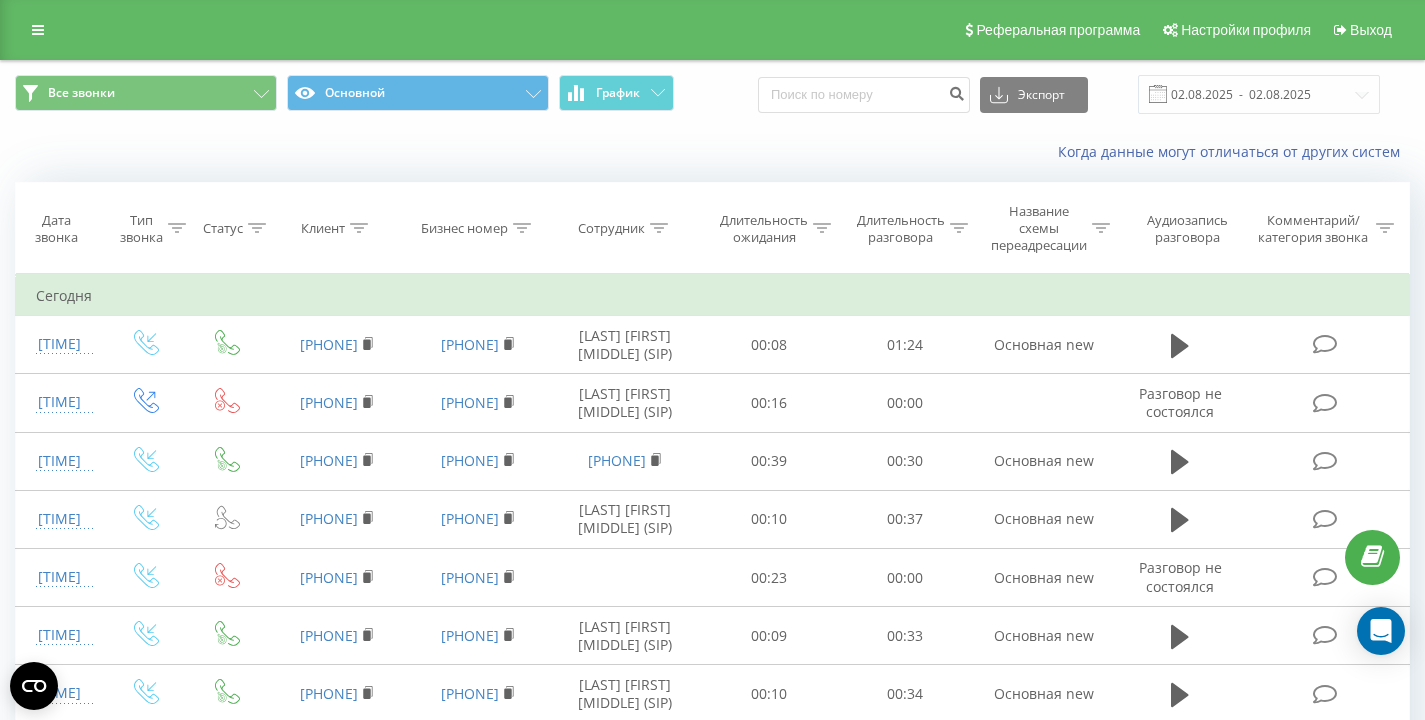 click on "Когда данные могут отличаться от других систем" at bounding box center [712, 152] 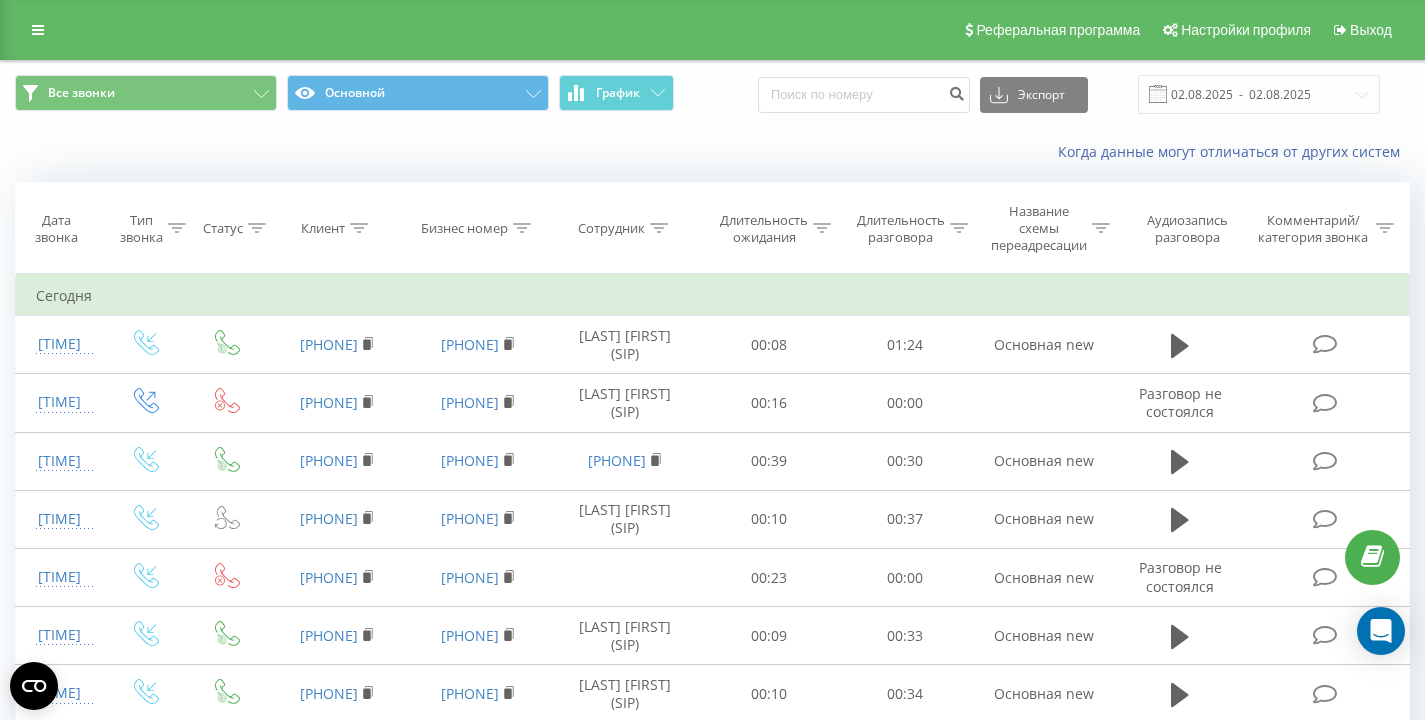 scroll, scrollTop: 0, scrollLeft: 0, axis: both 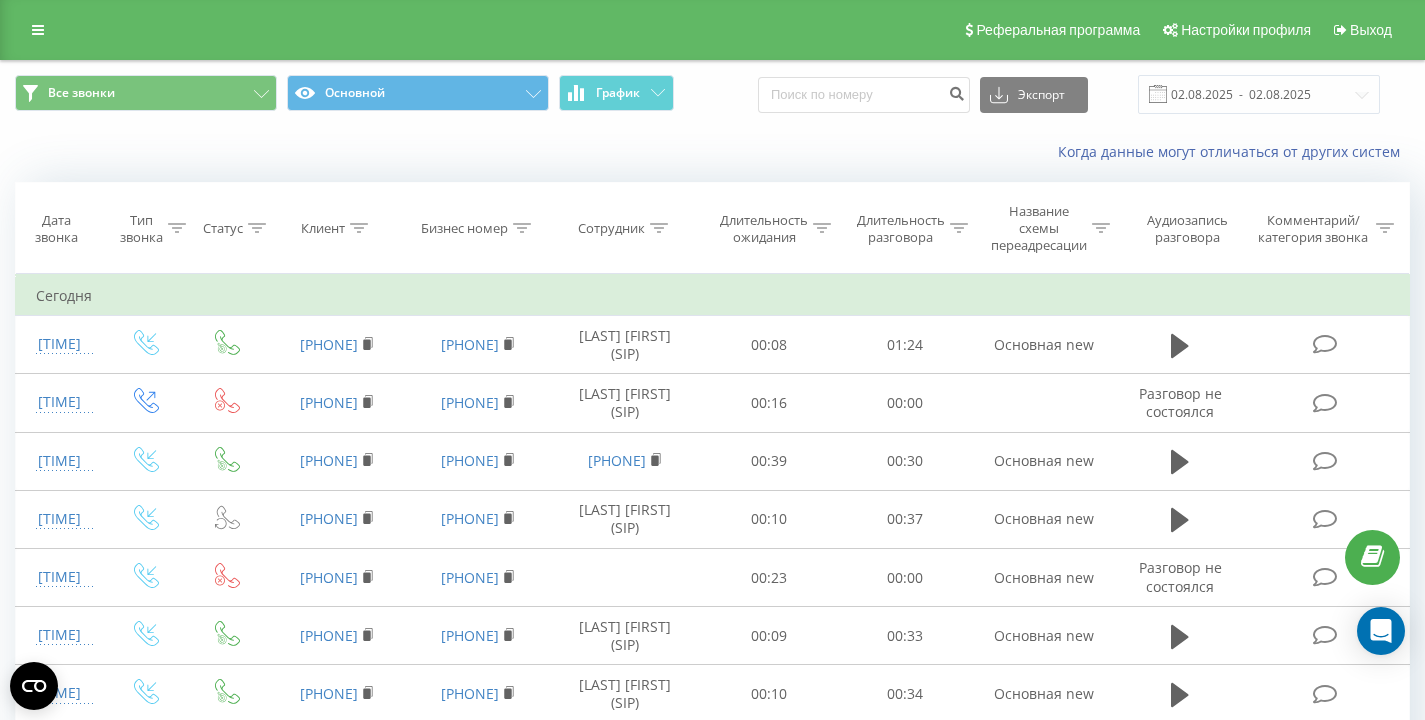 click on "Когда данные могут отличаться от других систем" at bounding box center [712, 152] 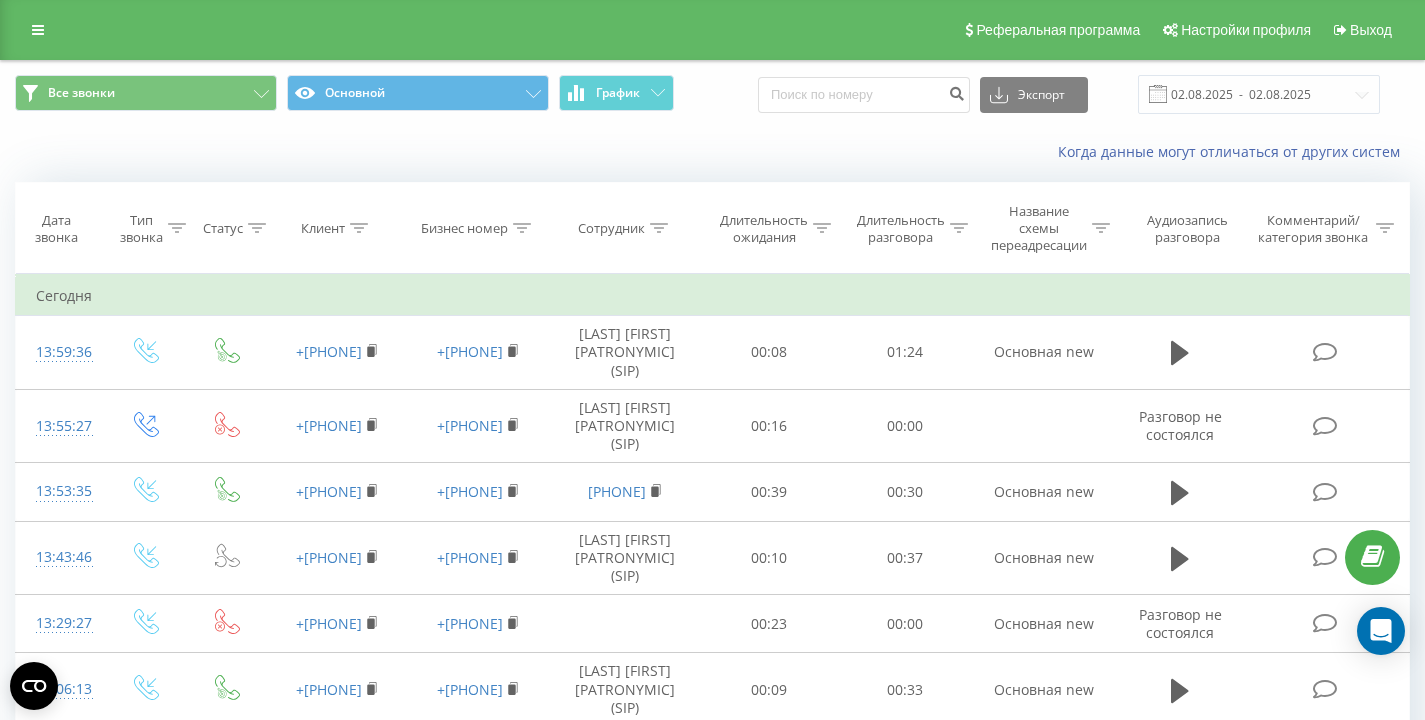 scroll, scrollTop: 0, scrollLeft: 0, axis: both 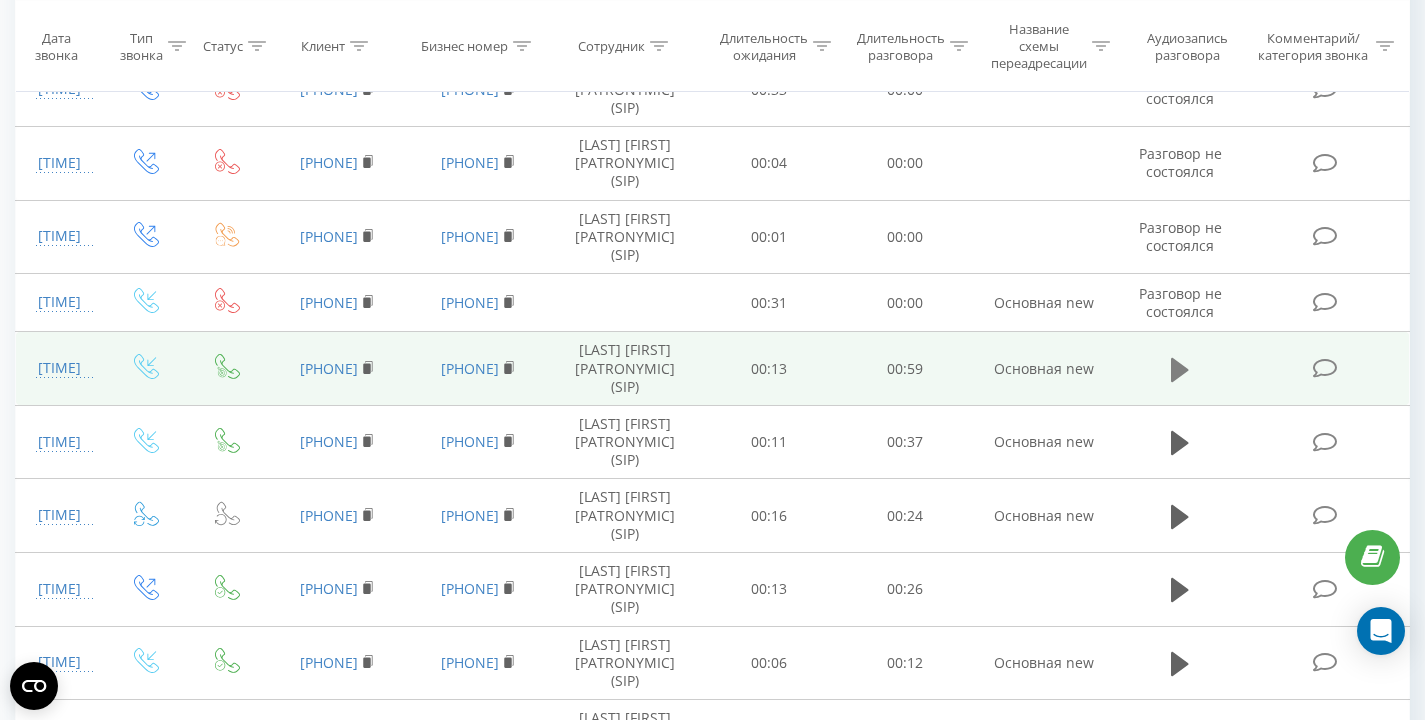 click 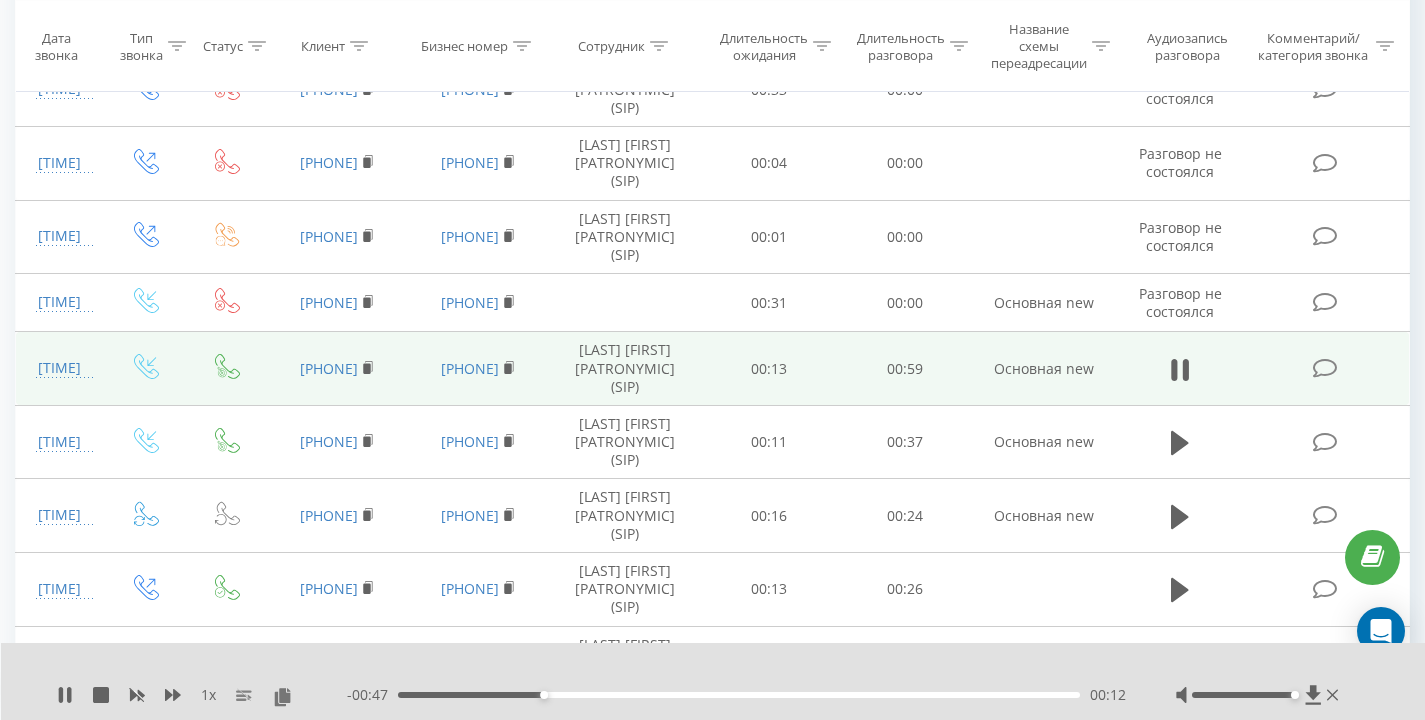 click 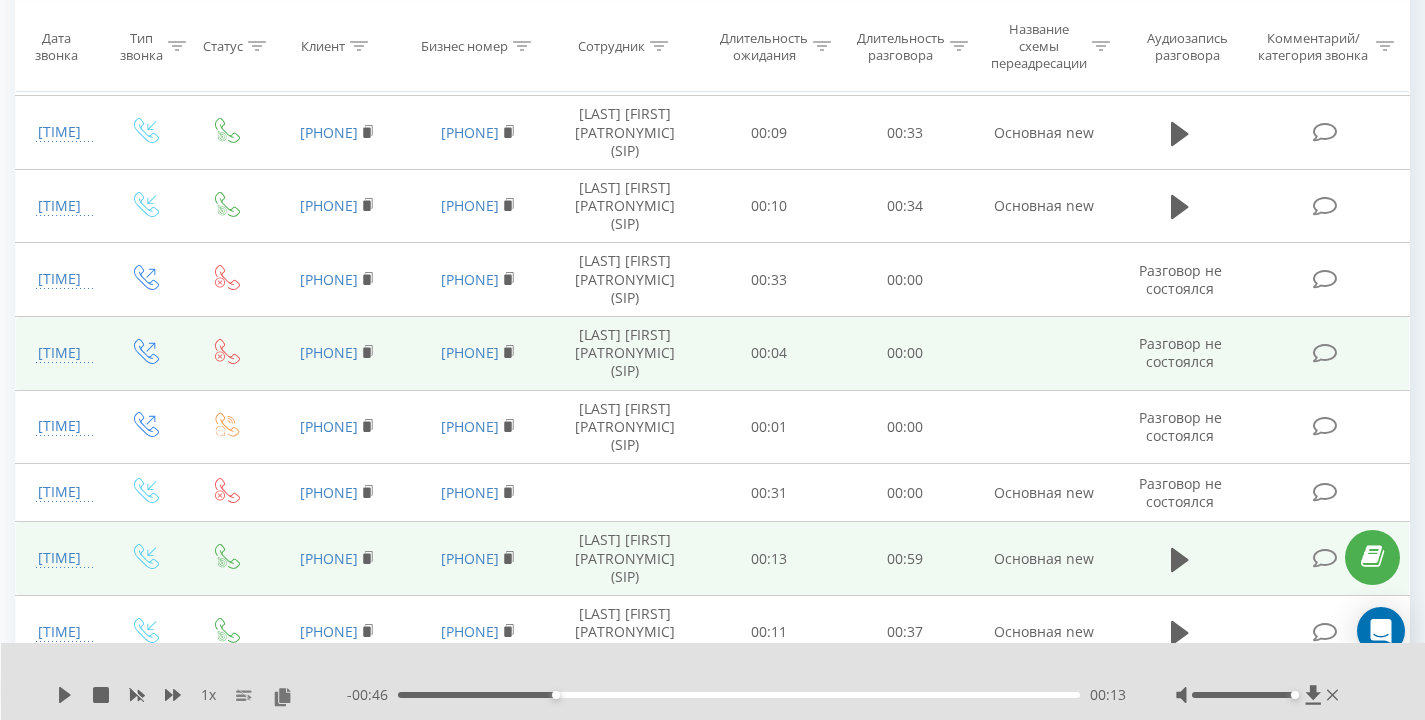 scroll, scrollTop: 0, scrollLeft: 0, axis: both 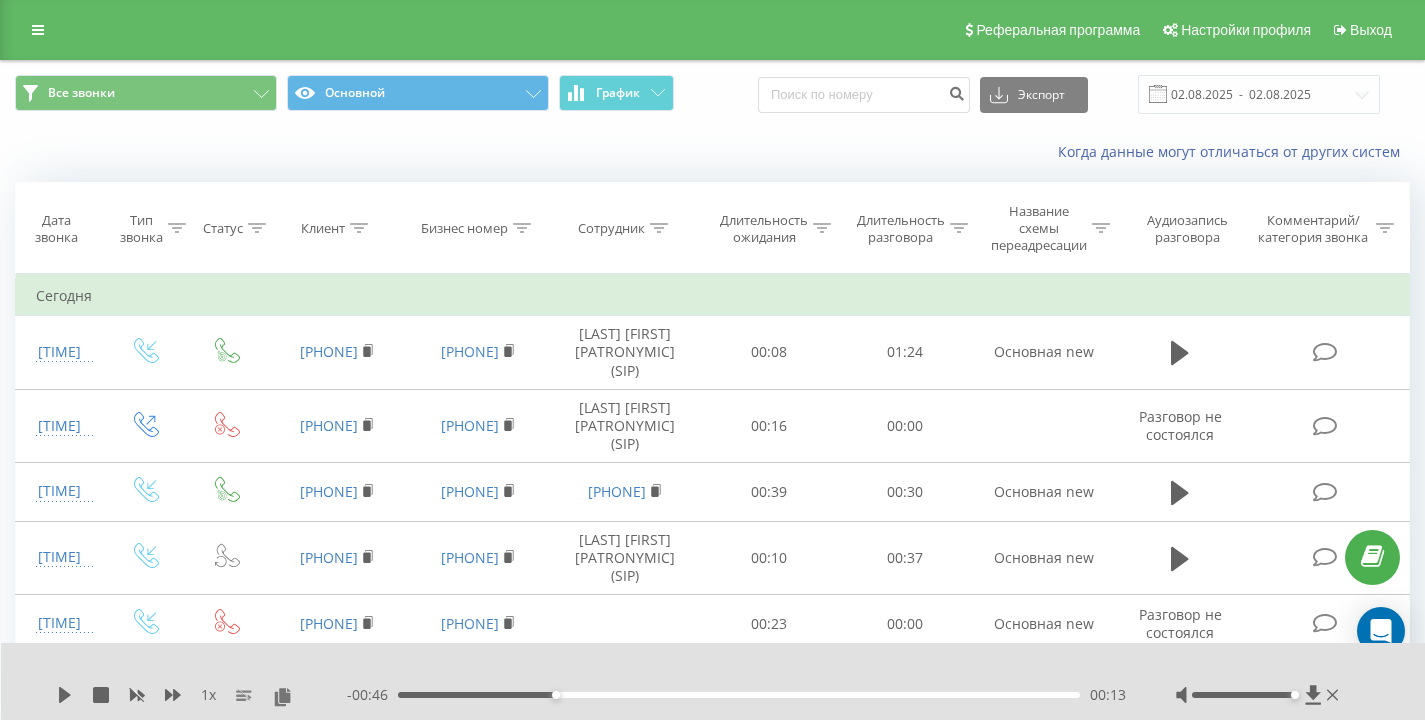 click on "Когда данные могут отличаться от других систем" at bounding box center (712, 152) 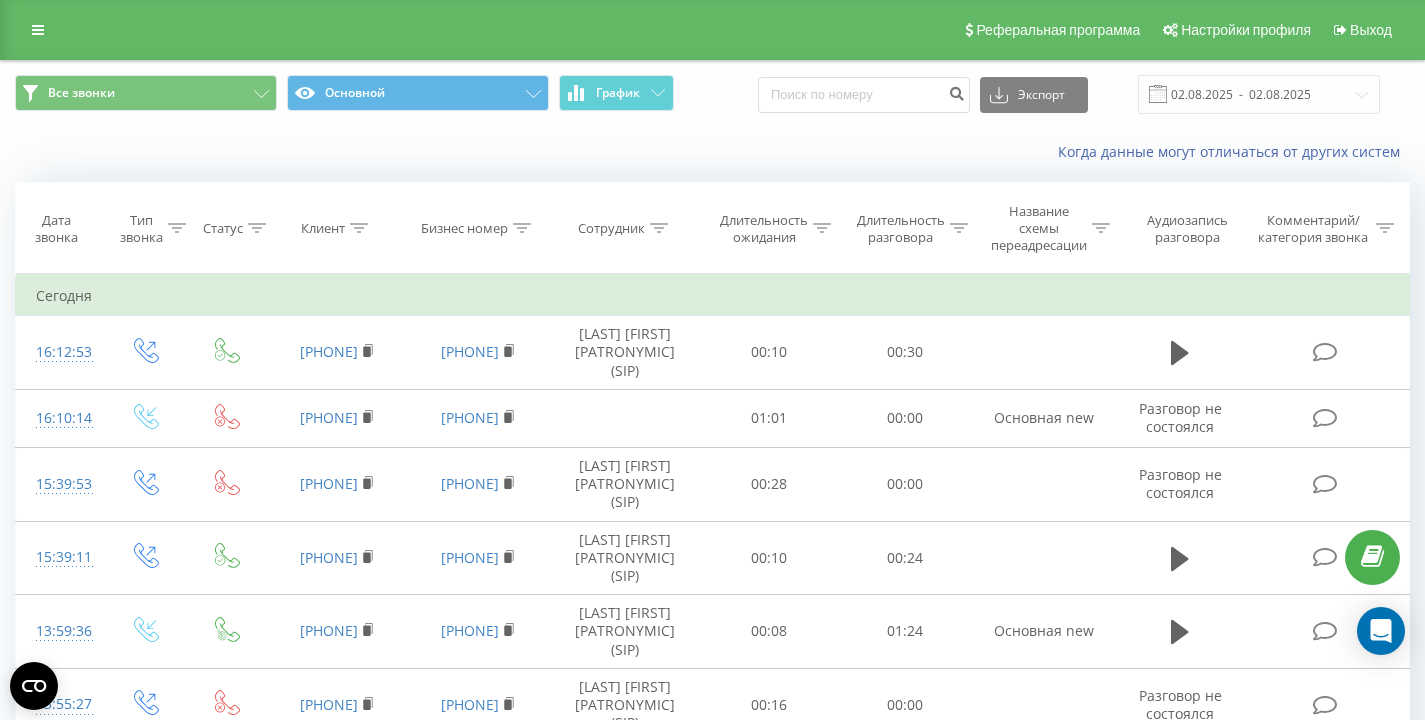scroll, scrollTop: 0, scrollLeft: 0, axis: both 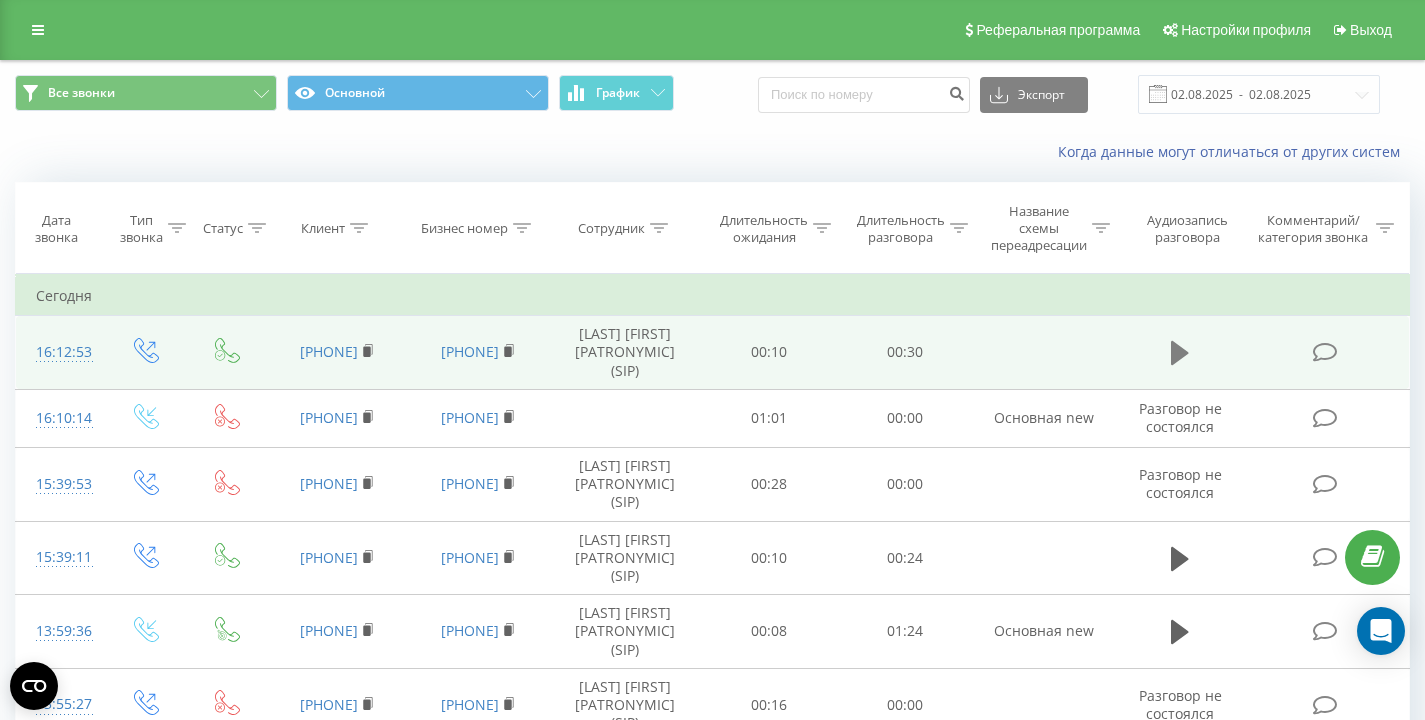 click 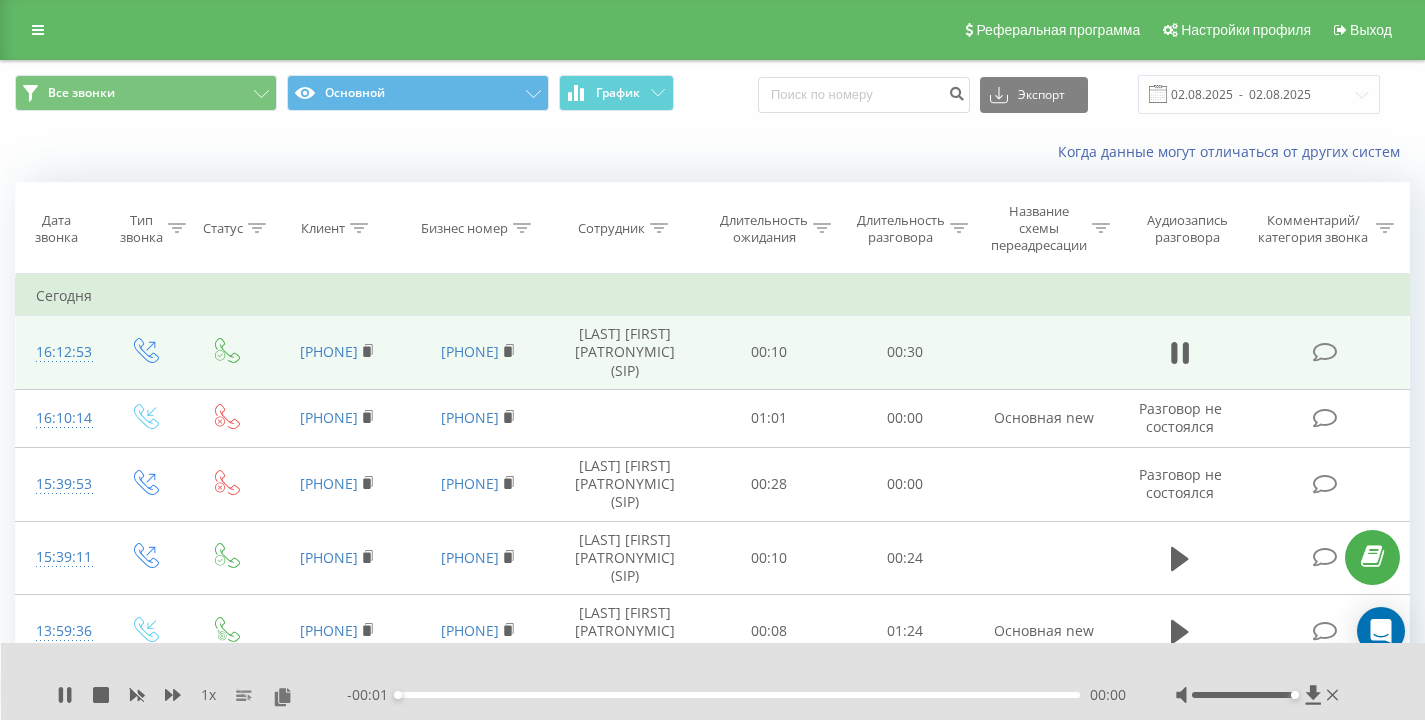 click on "Когда данные могут отличаться от других систем" at bounding box center [712, 152] 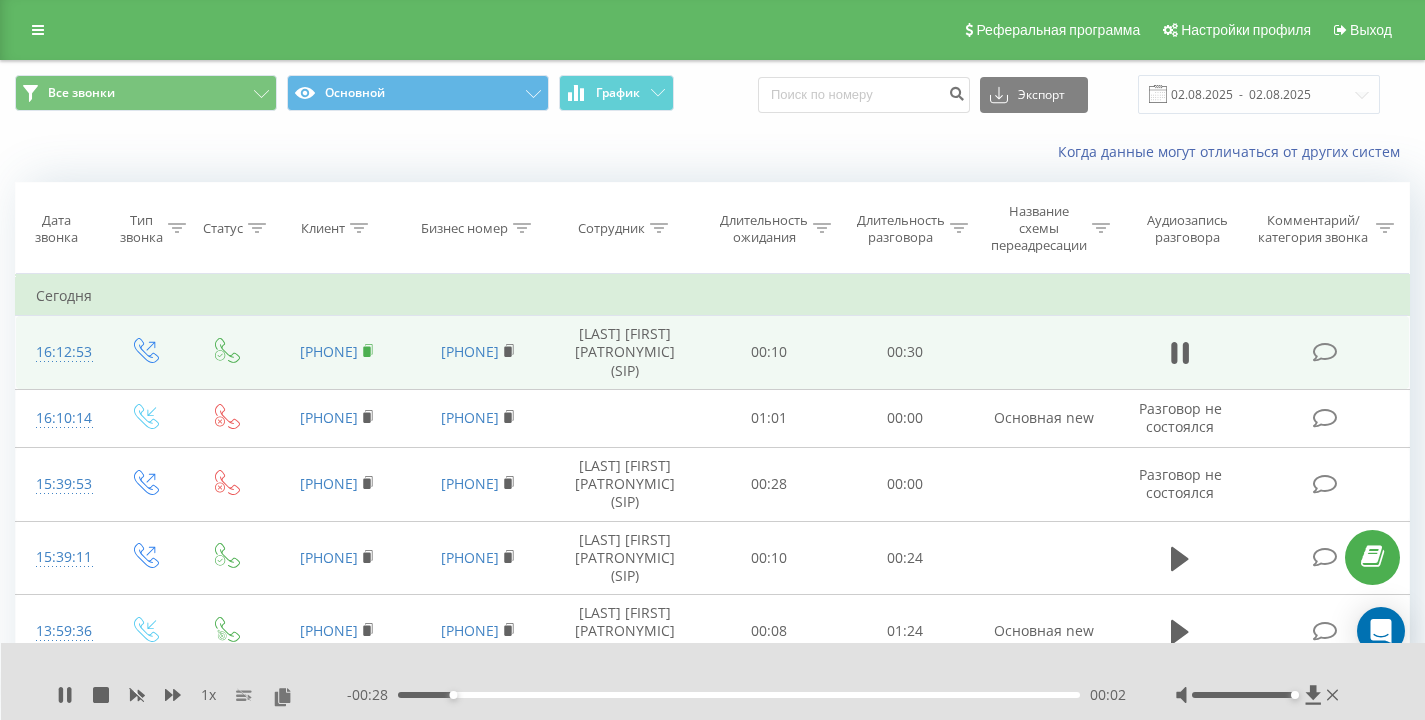 click 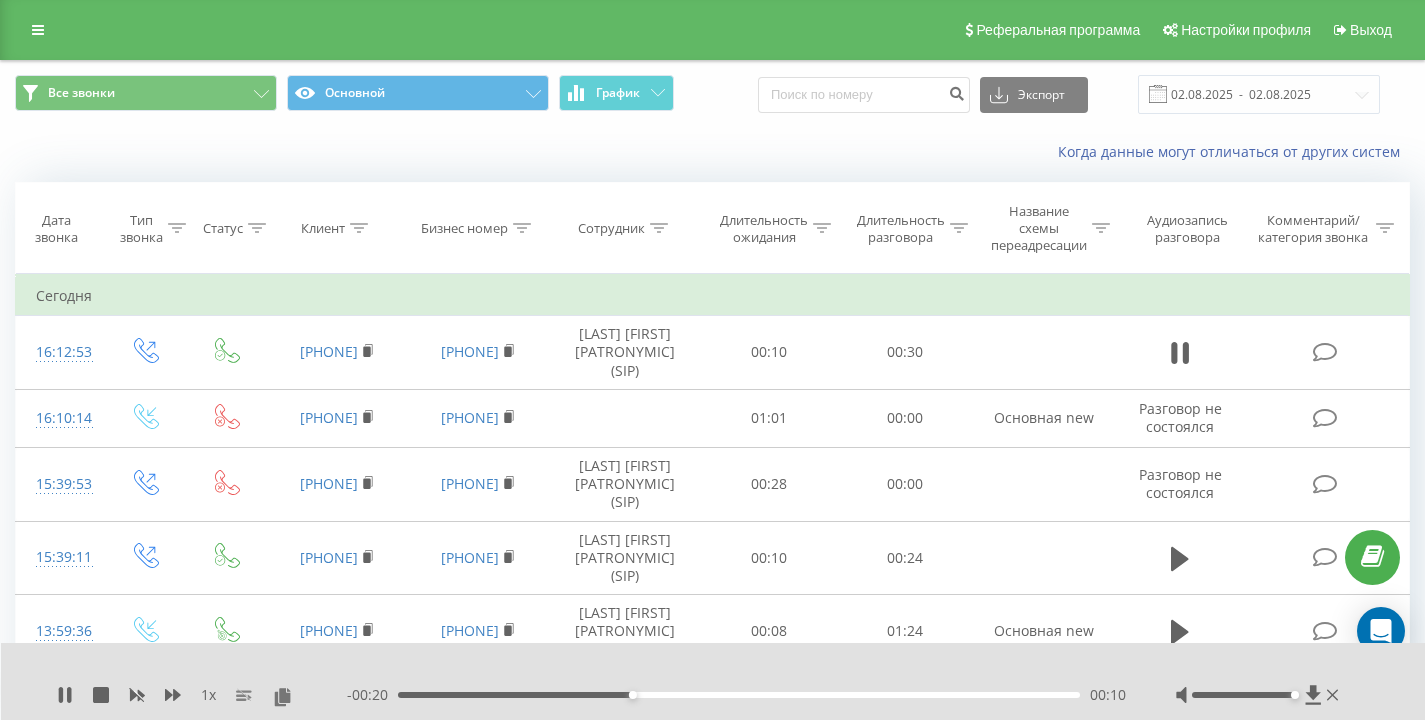 click on "Когда данные могут отличаться от других систем" at bounding box center [712, 152] 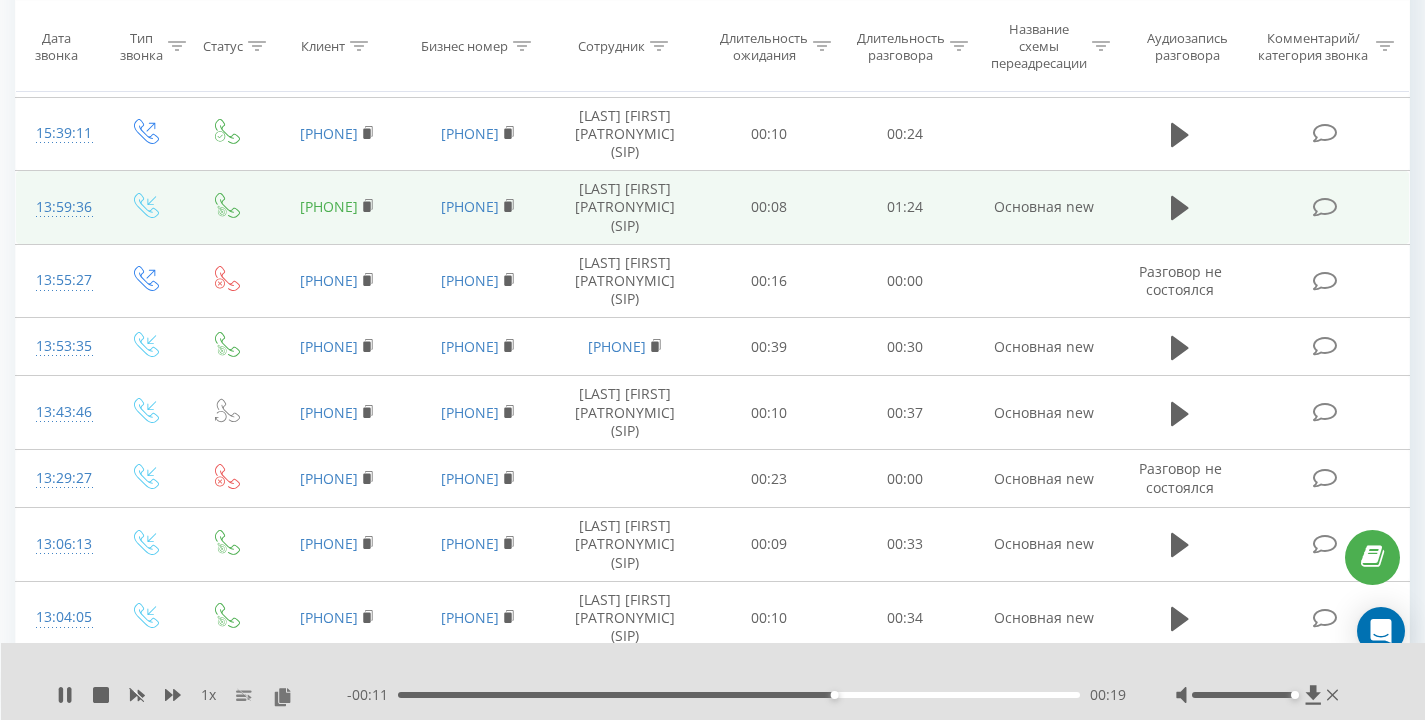 scroll, scrollTop: 0, scrollLeft: 0, axis: both 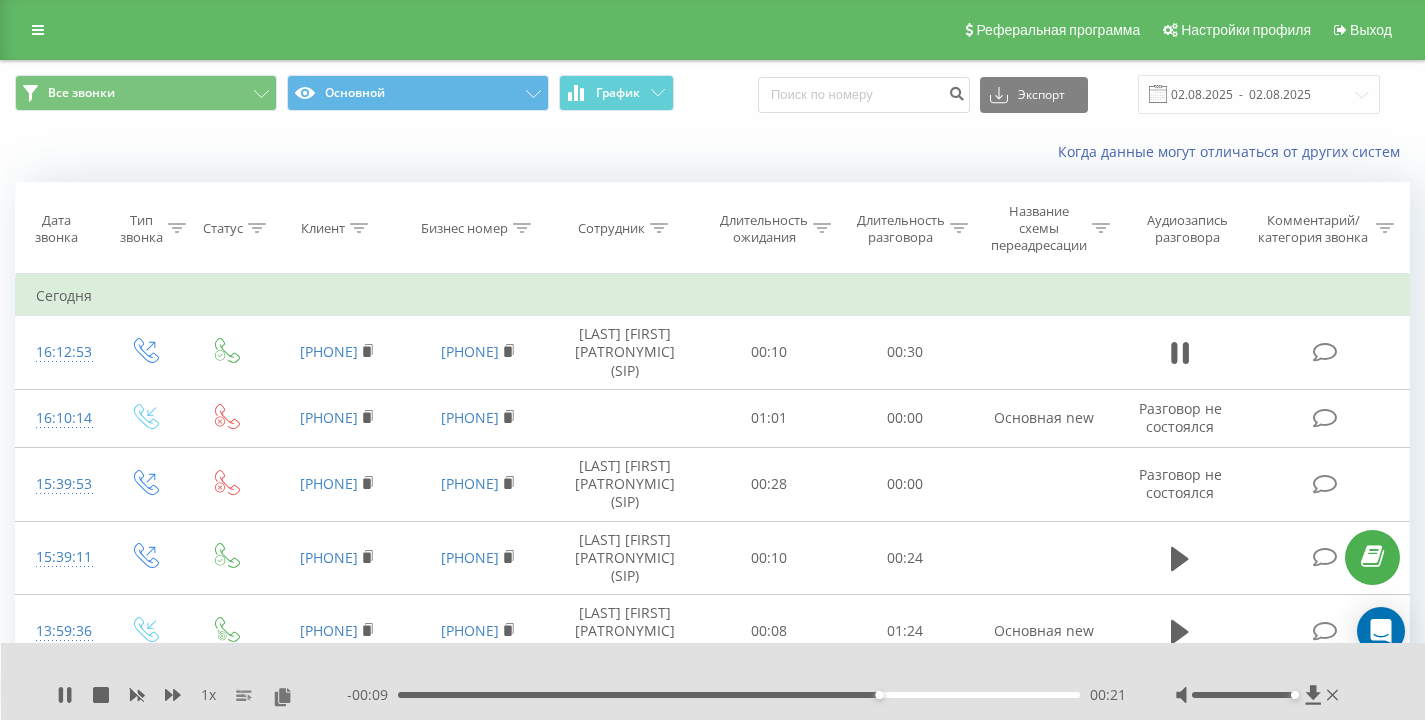 click on "Все звонки Основной График Экспорт .csv .xls .xlsx 02.08.2025  -  02.08.2025" at bounding box center [712, 94] 